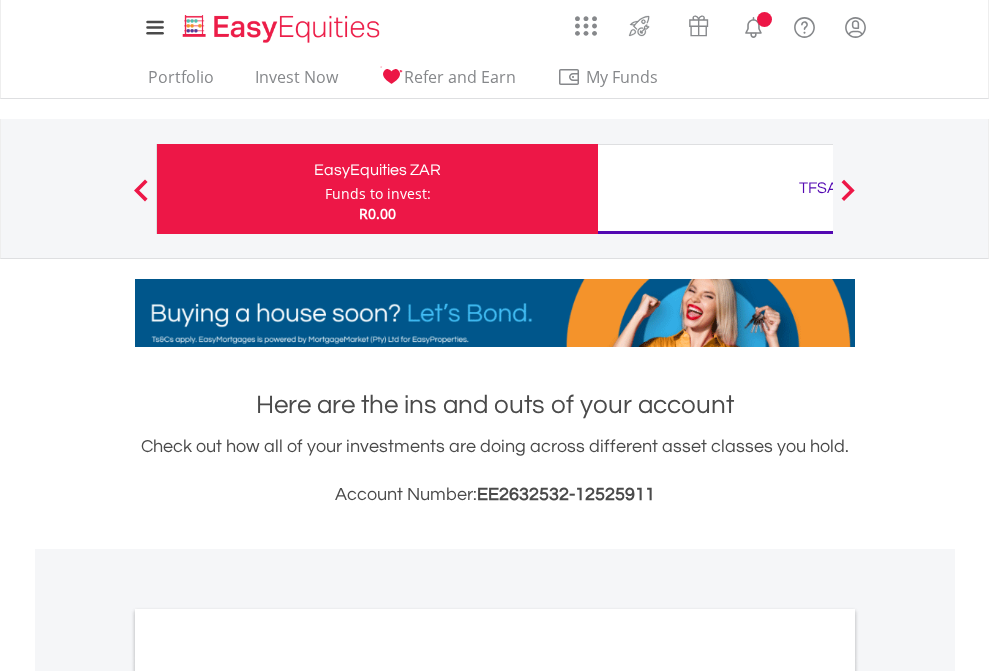 scroll, scrollTop: 0, scrollLeft: 0, axis: both 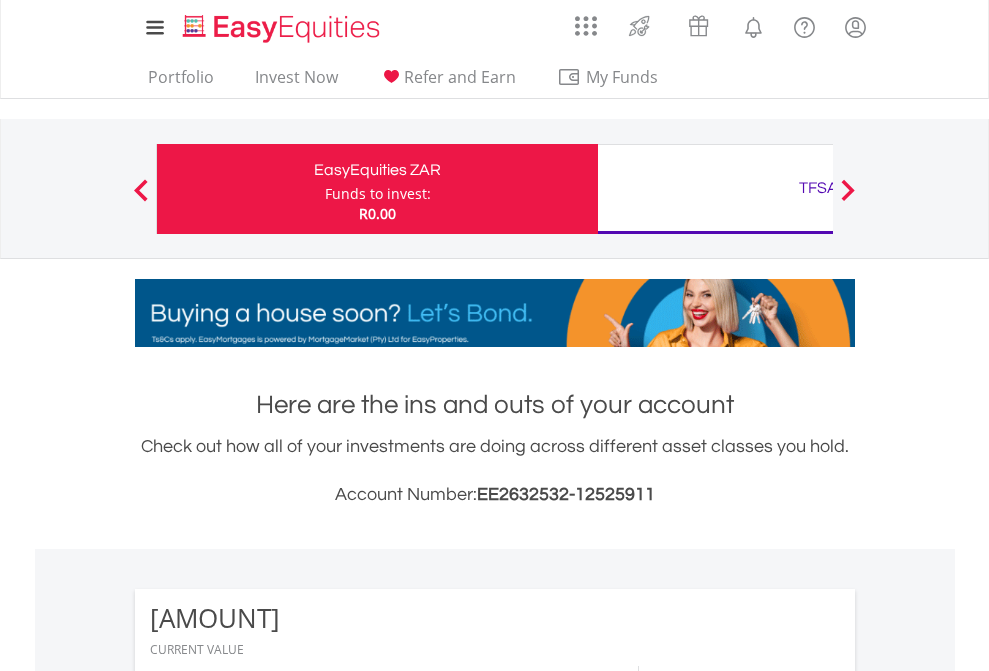 click on "Funds to invest:" at bounding box center [378, 194] 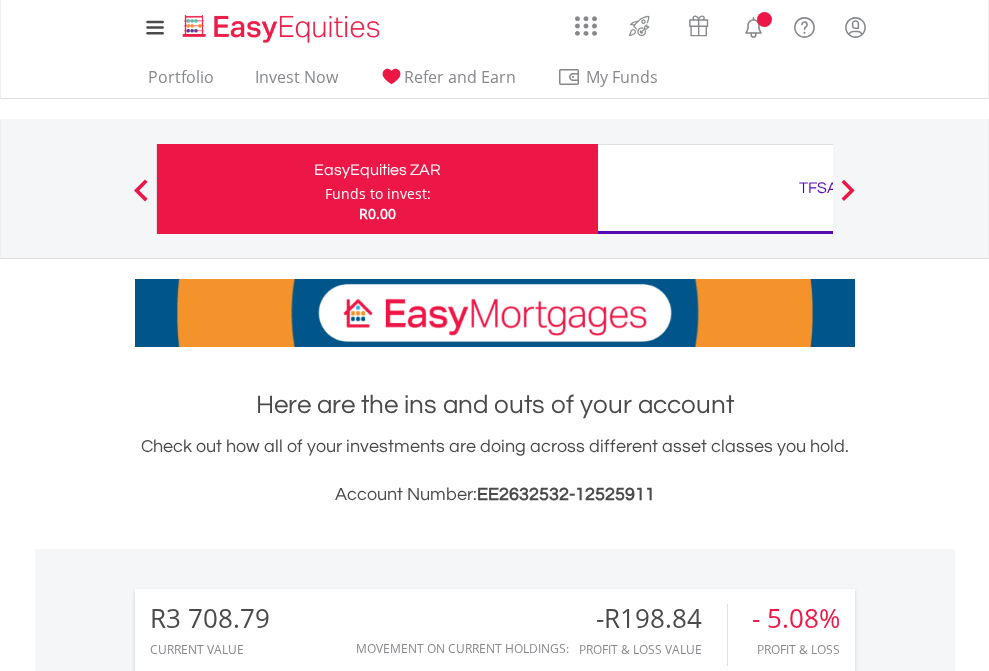 scroll, scrollTop: 0, scrollLeft: 0, axis: both 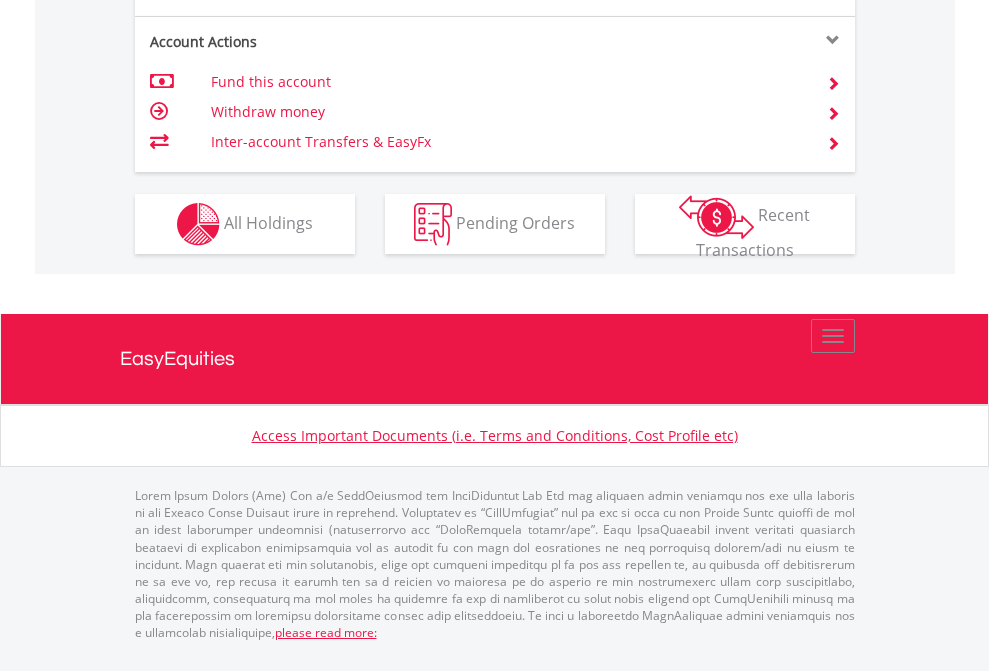 click on "Investment types" at bounding box center [706, -337] 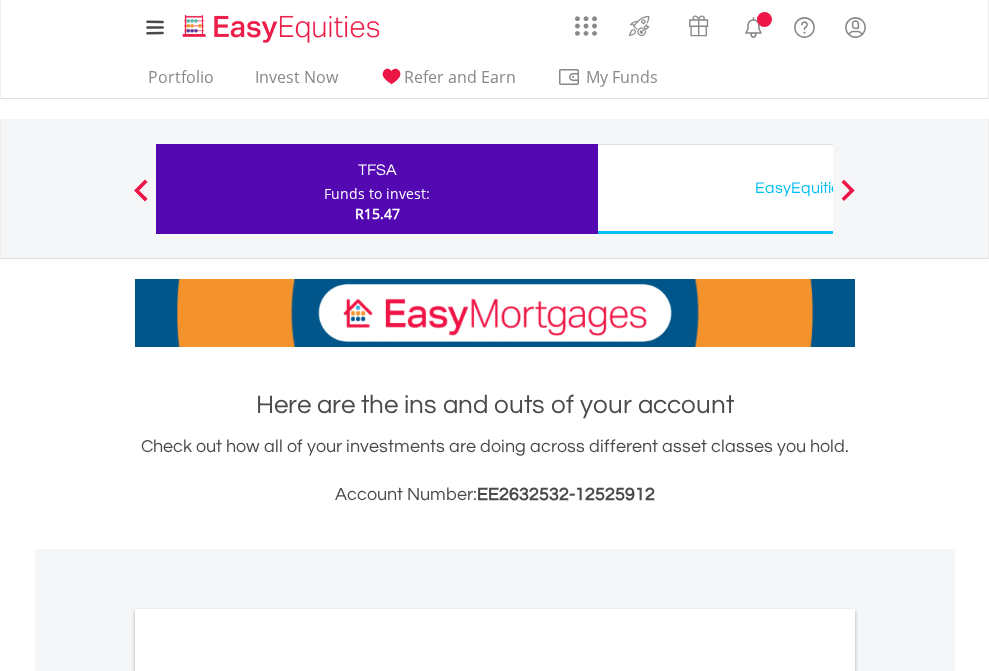 scroll, scrollTop: 0, scrollLeft: 0, axis: both 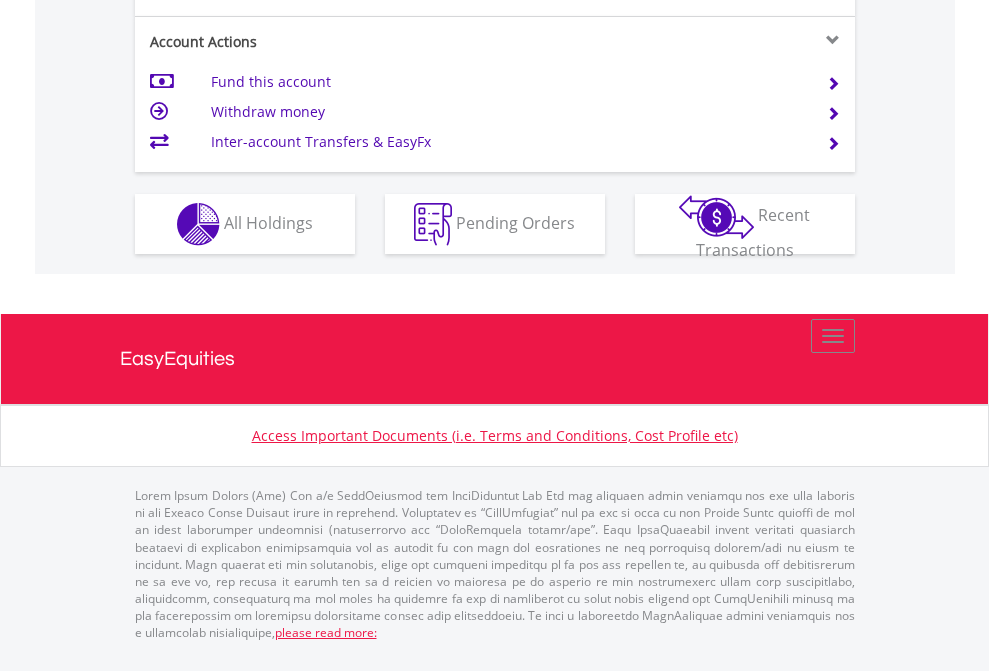 click on "Investment types" at bounding box center [706, -337] 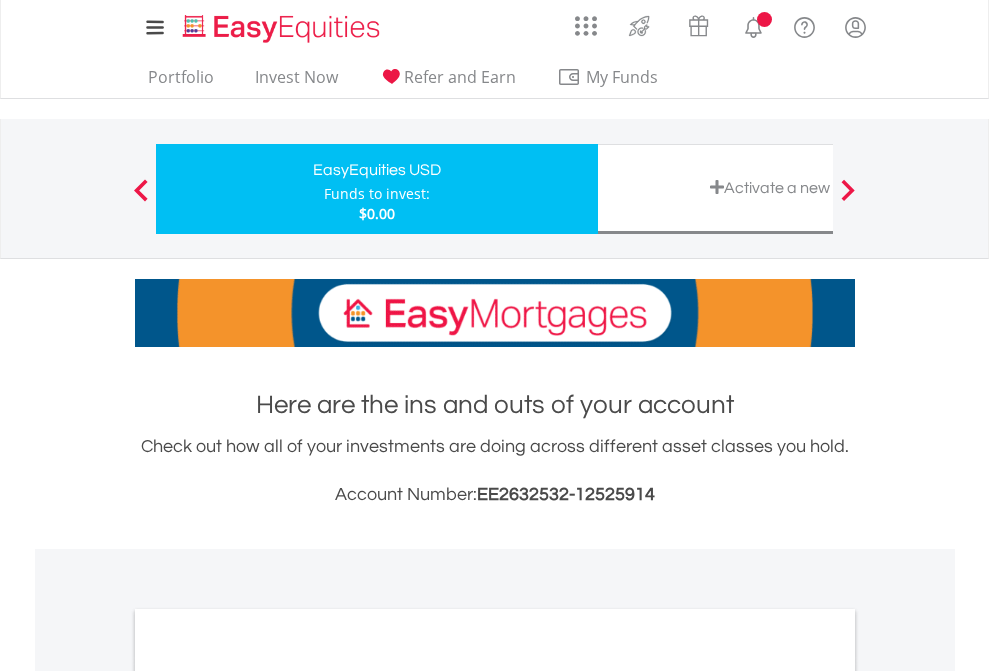 scroll, scrollTop: 0, scrollLeft: 0, axis: both 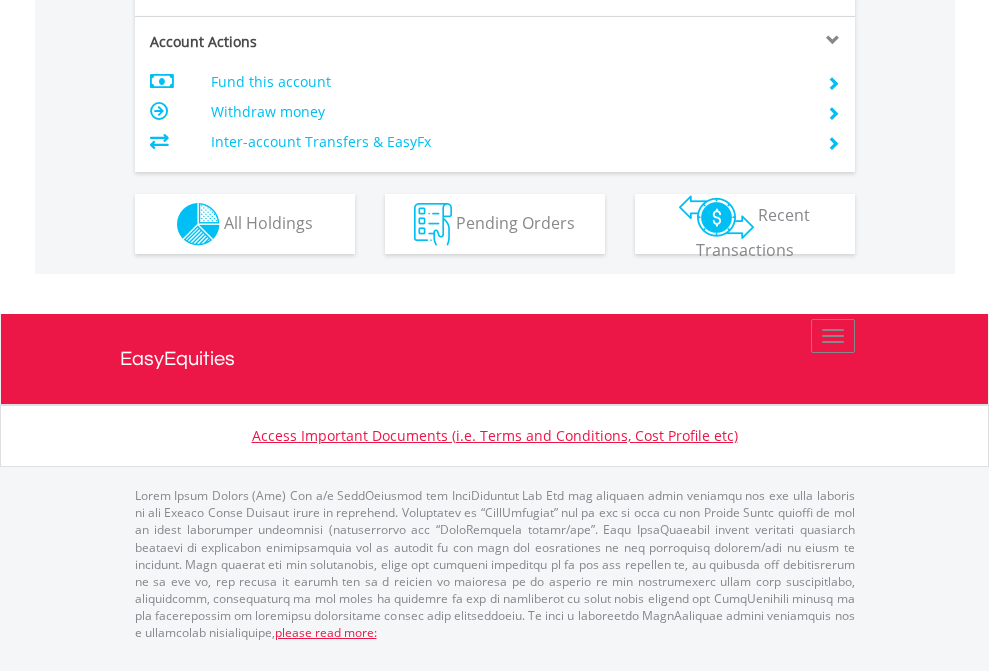 click on "Investment types" at bounding box center [706, -337] 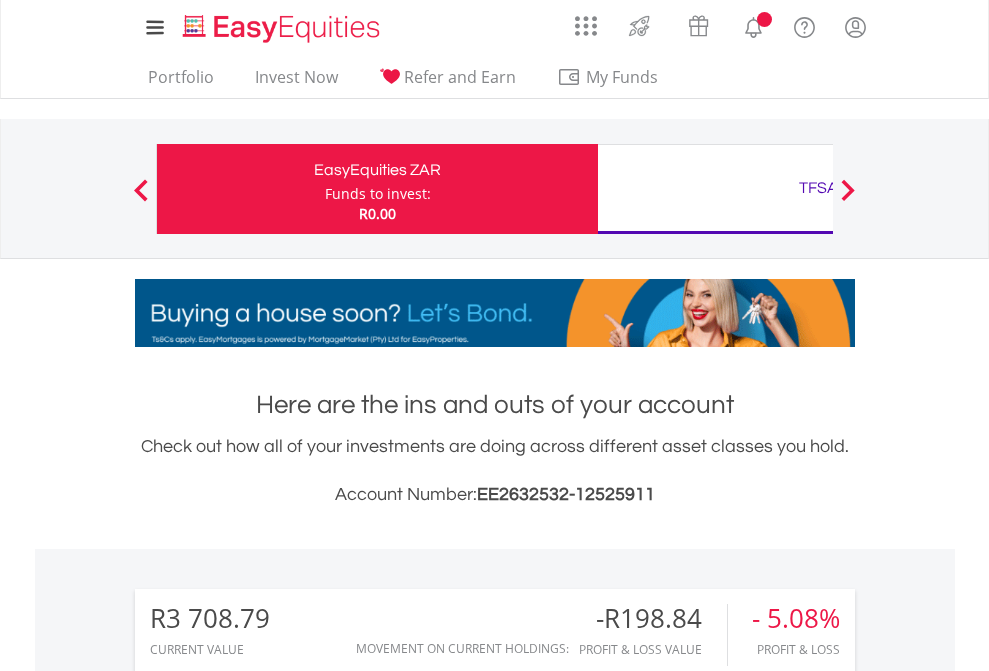 scroll, scrollTop: 1202, scrollLeft: 0, axis: vertical 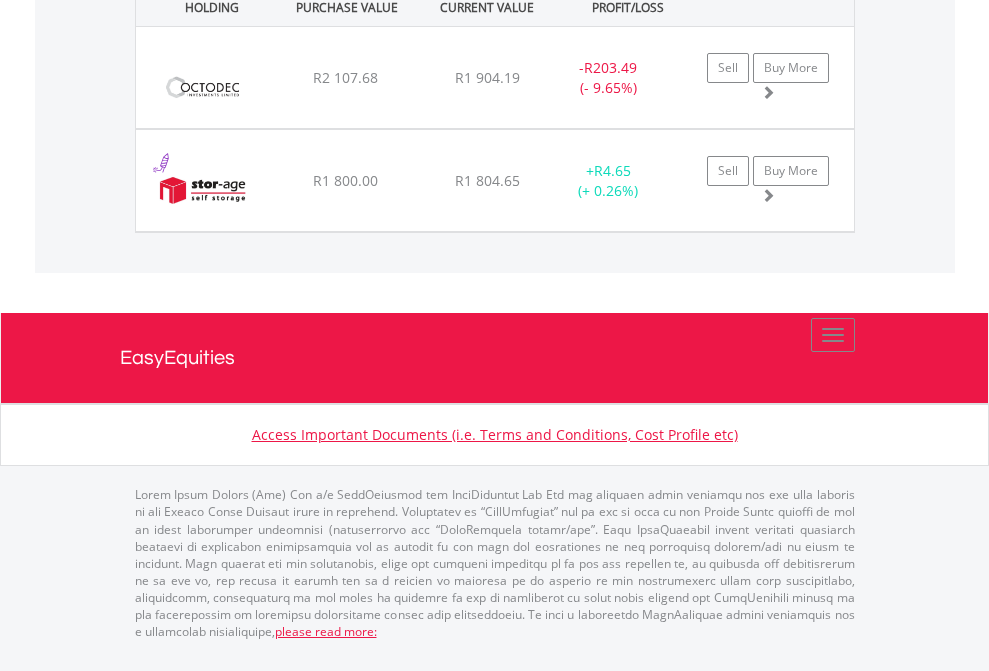 click on "TFSA" at bounding box center (818, -1522) 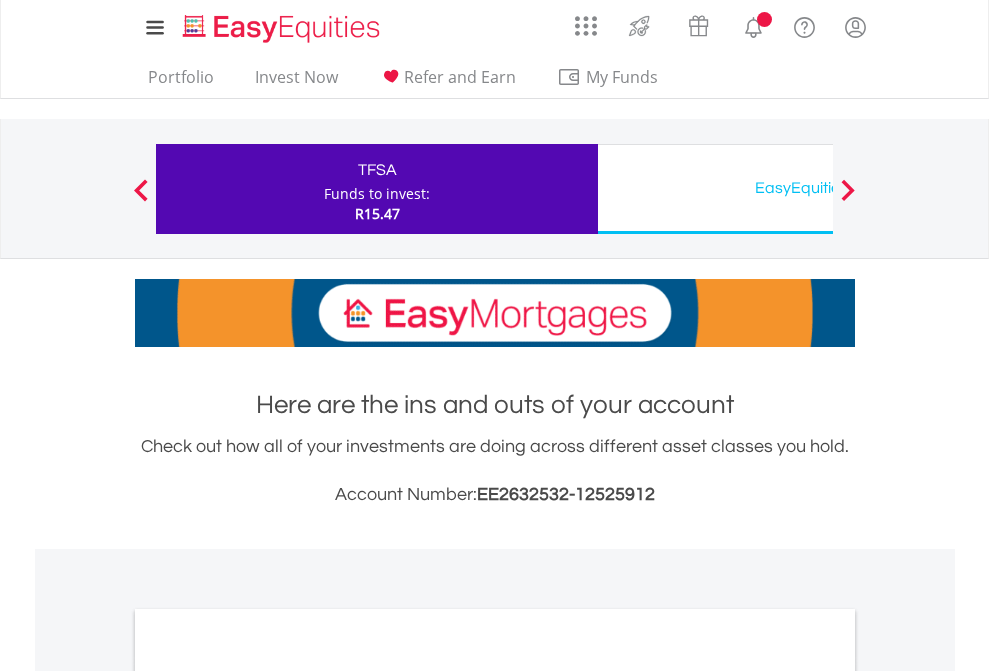 scroll, scrollTop: 0, scrollLeft: 0, axis: both 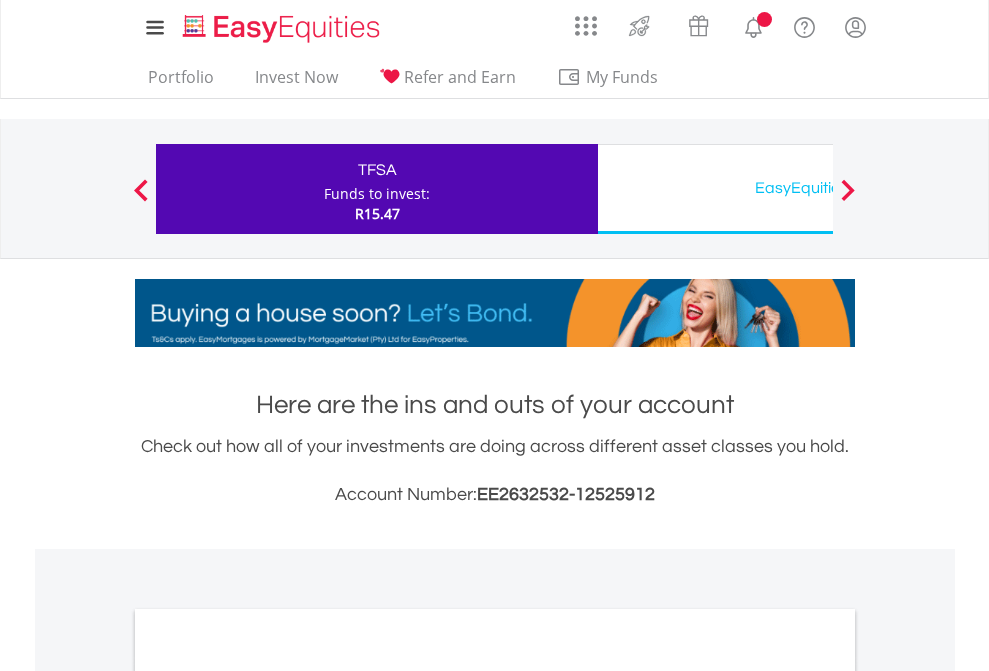 click on "All Holdings" at bounding box center [268, 1096] 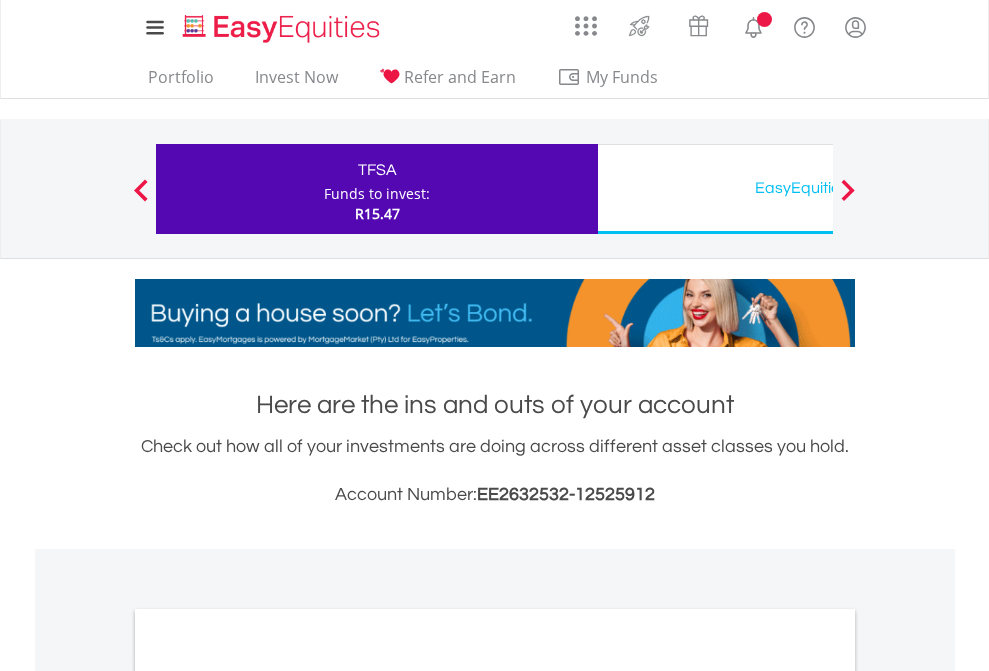 scroll, scrollTop: 1202, scrollLeft: 0, axis: vertical 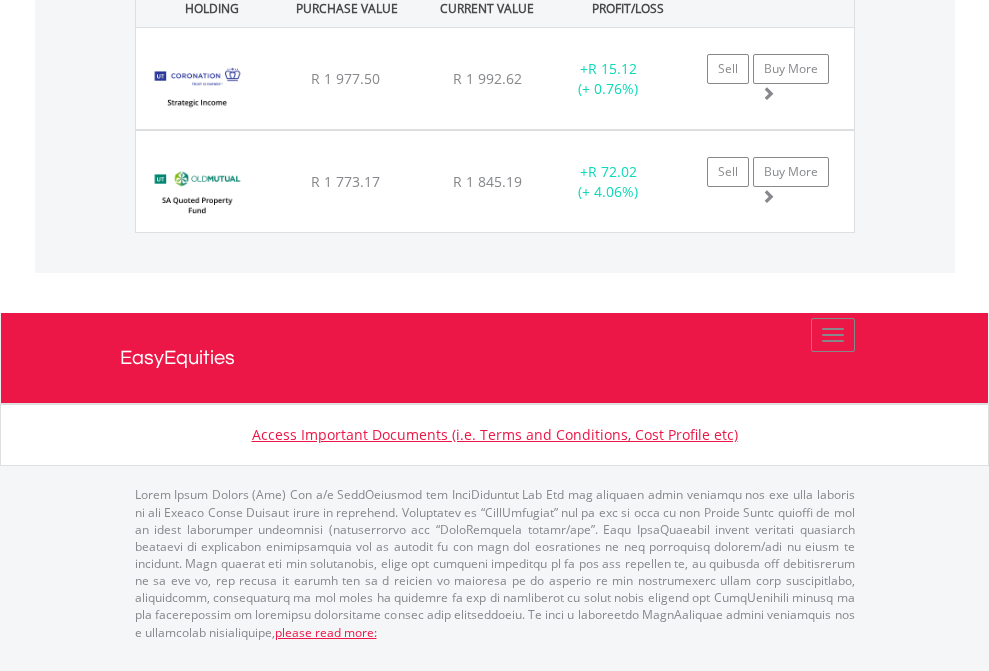 click on "EasyEquities USD" at bounding box center [818, -1762] 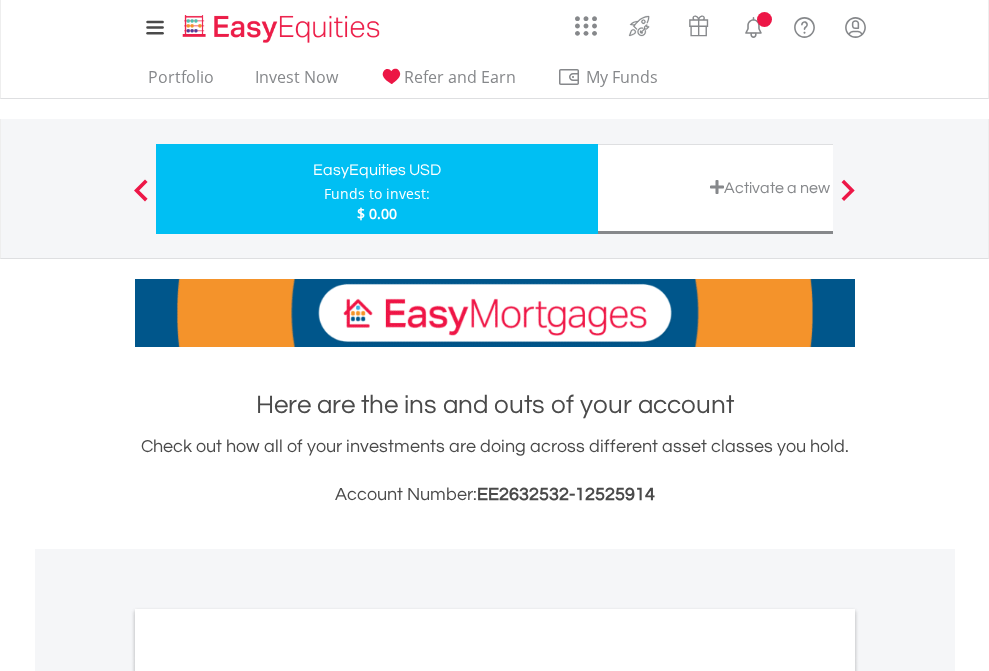 scroll, scrollTop: 0, scrollLeft: 0, axis: both 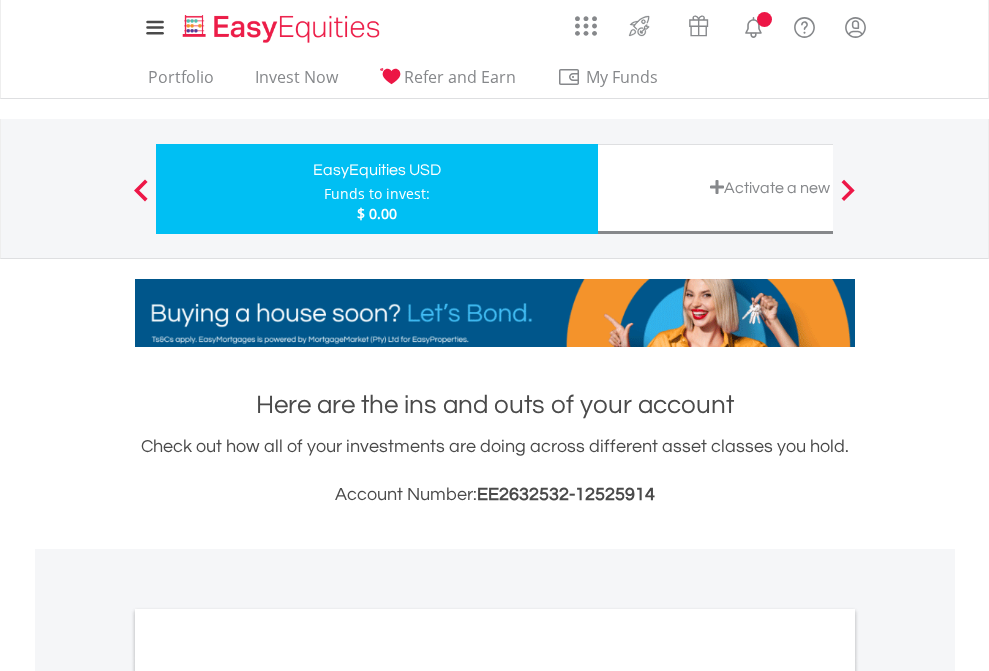 click on "All Holdings" at bounding box center [268, 1096] 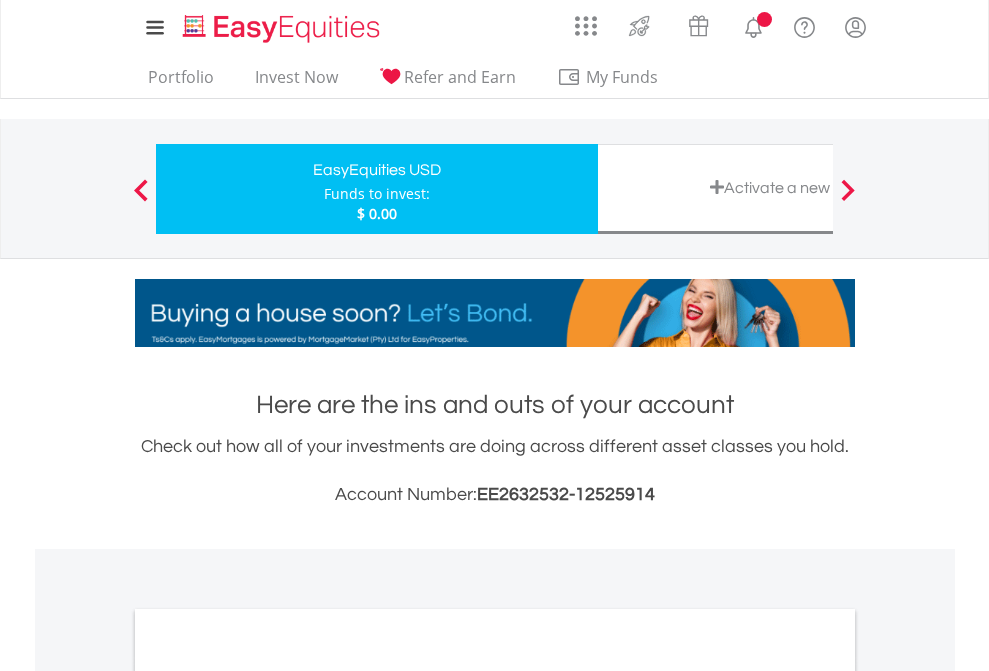 scroll, scrollTop: 1202, scrollLeft: 0, axis: vertical 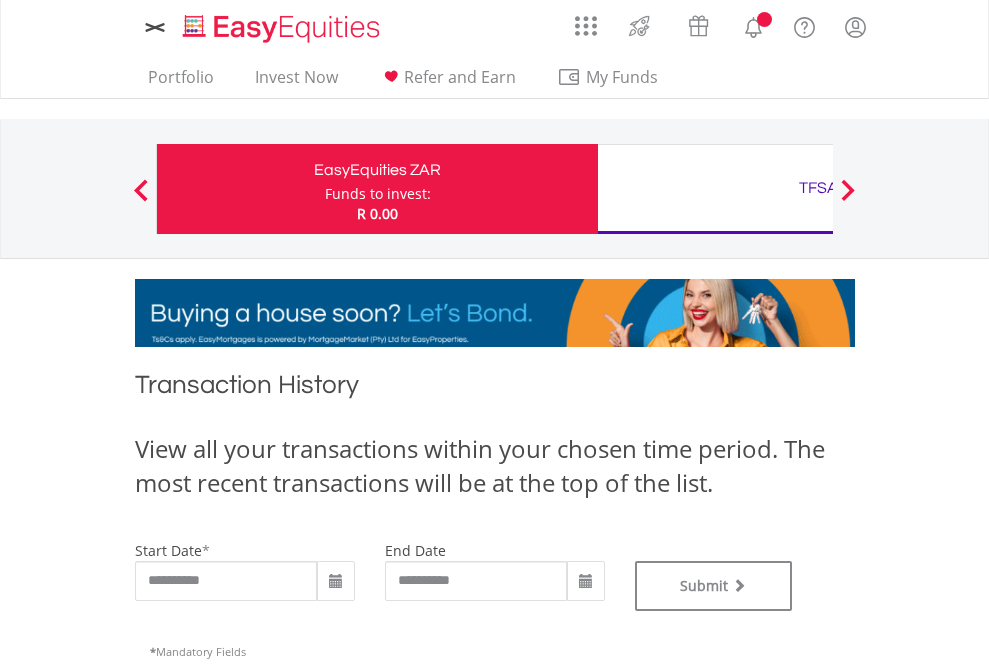 type on "**********" 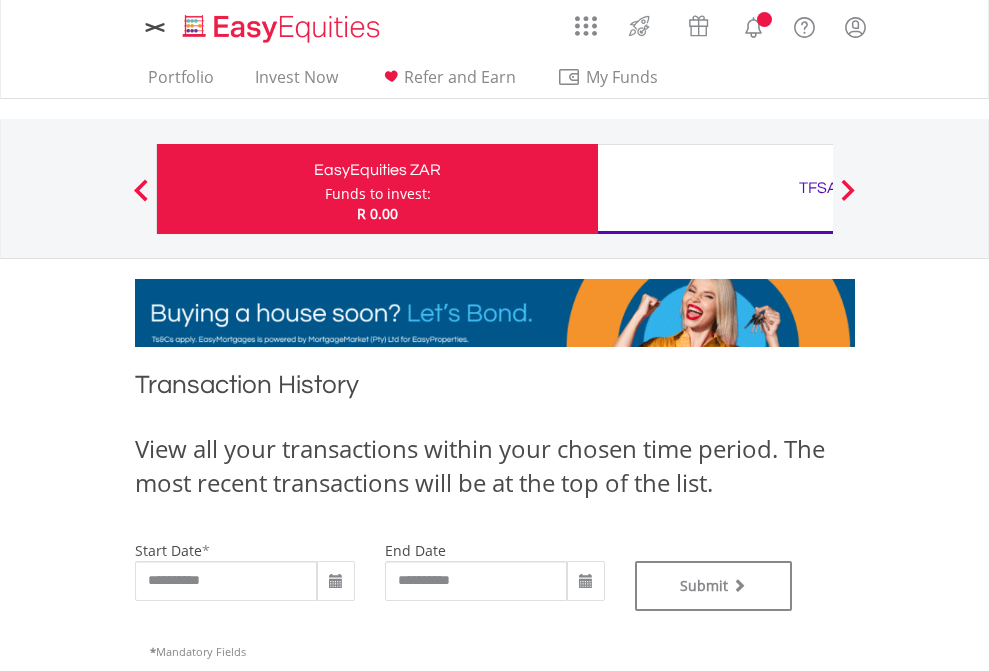 type on "**********" 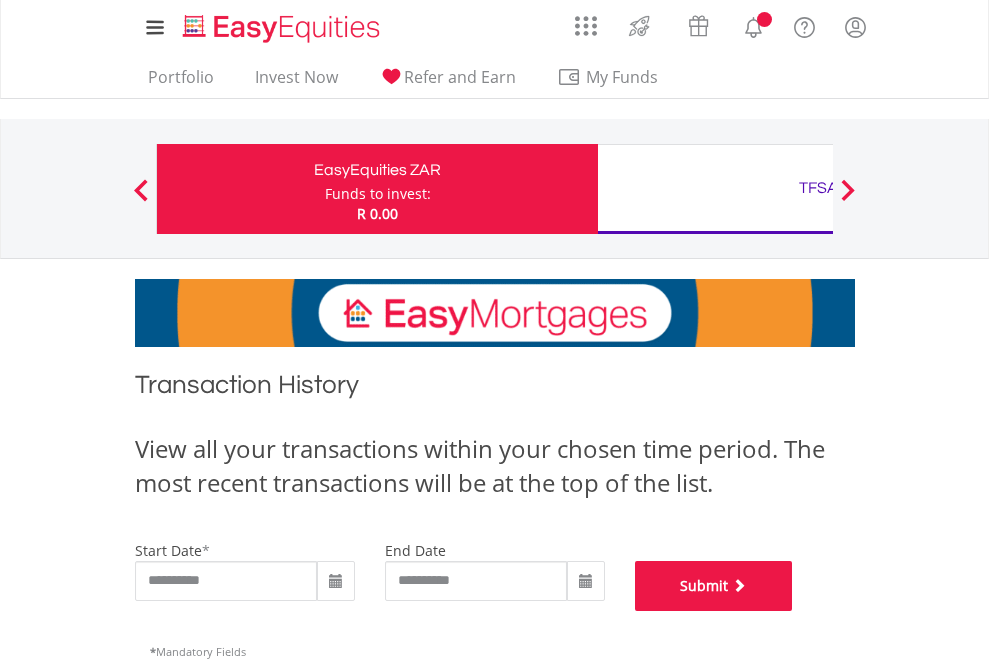click on "Submit" at bounding box center (714, 586) 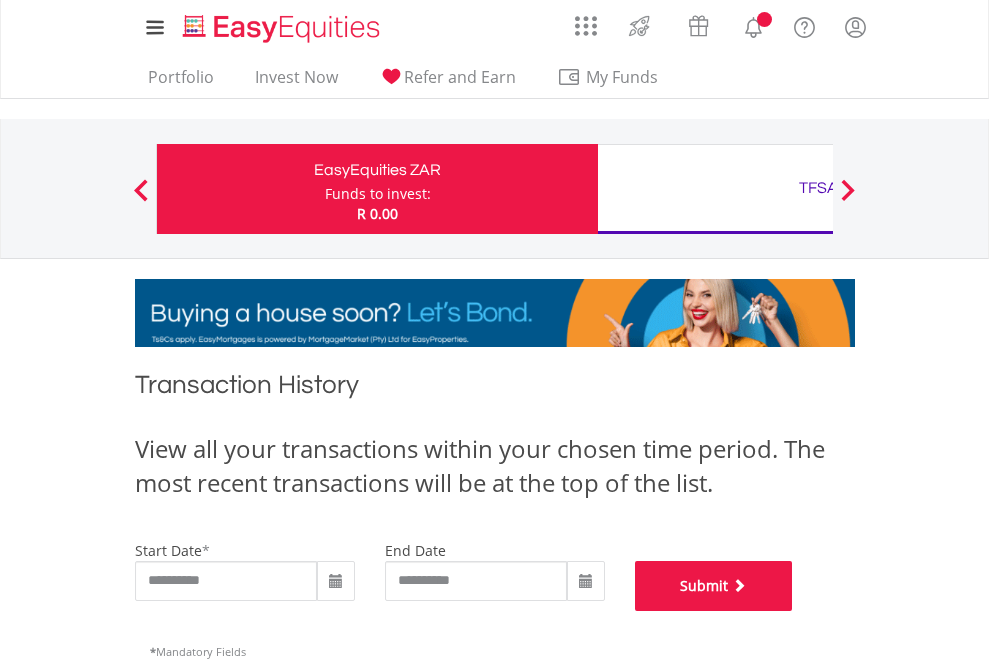 scroll, scrollTop: 811, scrollLeft: 0, axis: vertical 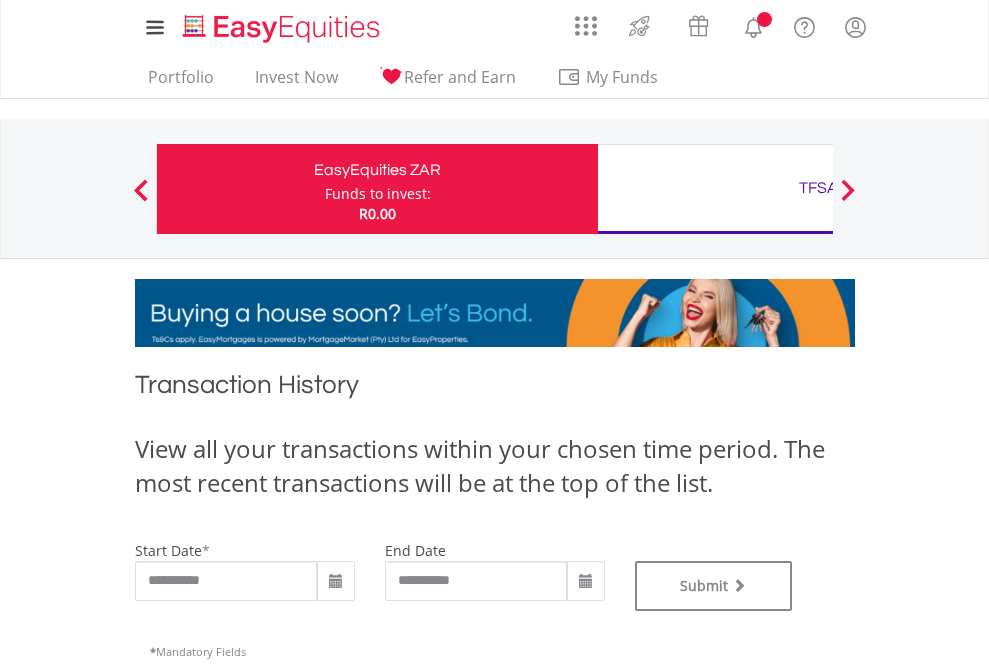 click on "TFSA" at bounding box center [818, 188] 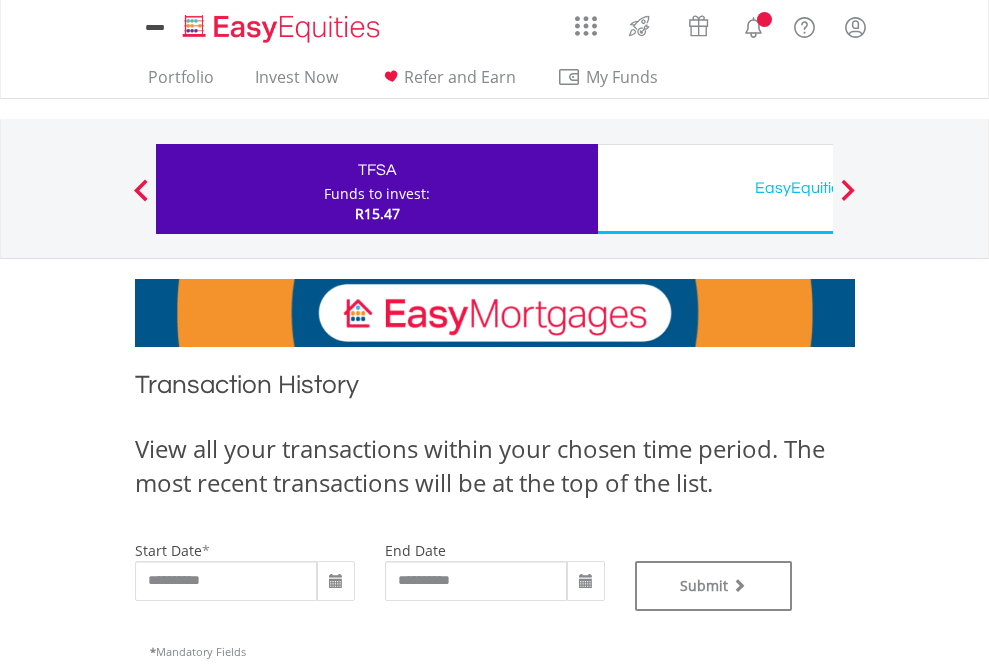 scroll, scrollTop: 0, scrollLeft: 0, axis: both 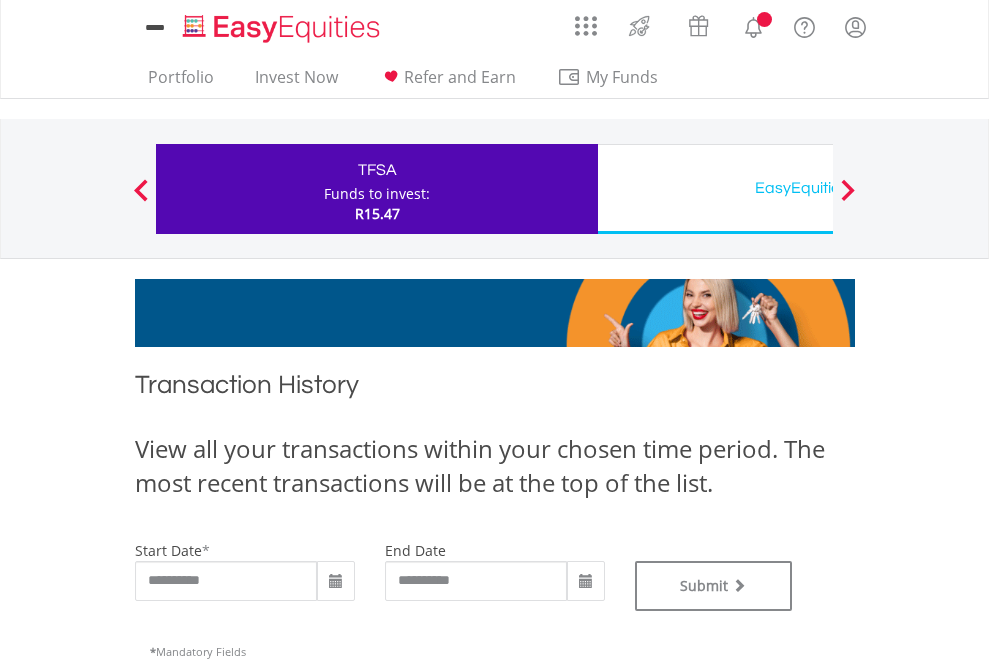 type on "**********" 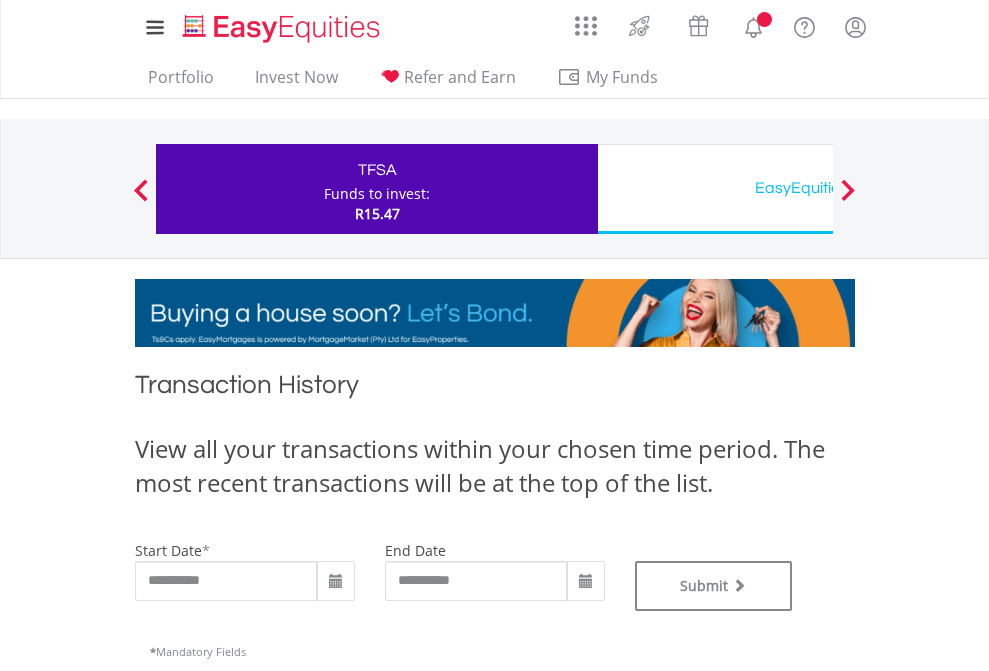 type on "**********" 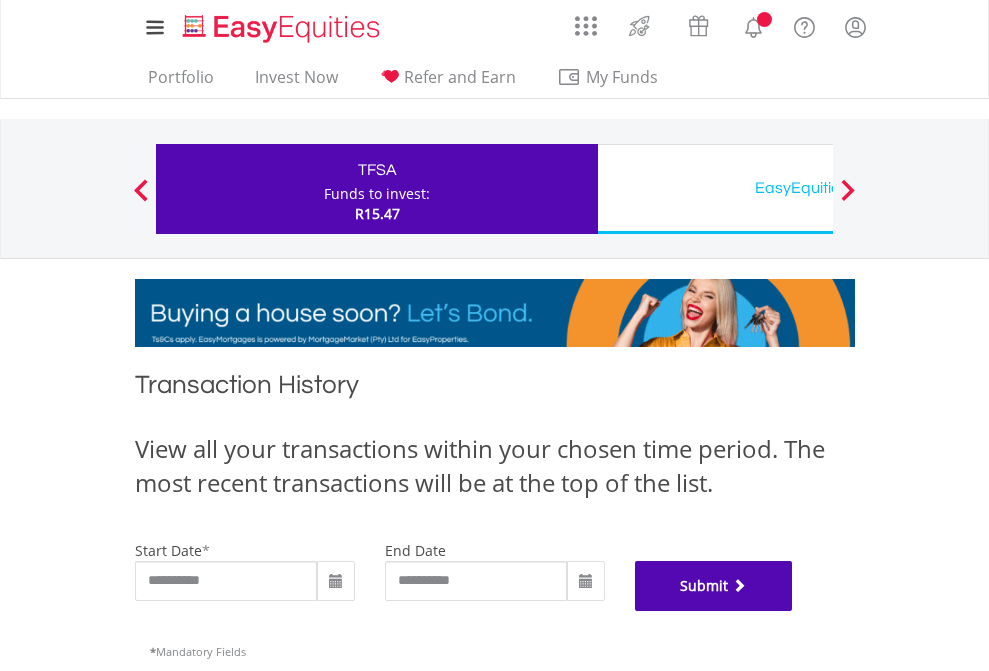 click on "Submit" at bounding box center [714, 586] 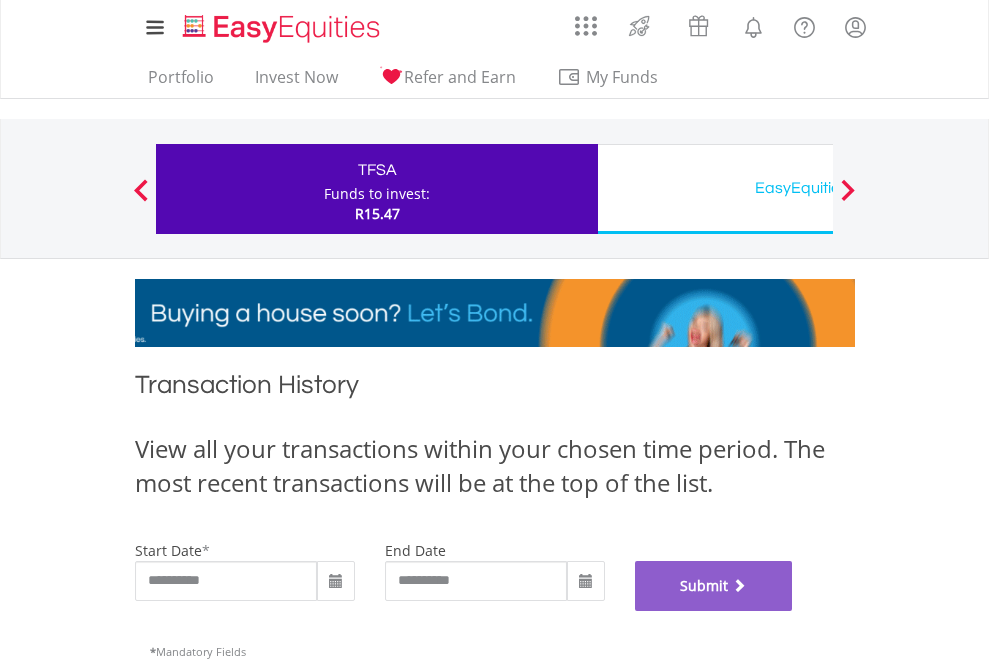 scroll, scrollTop: 811, scrollLeft: 0, axis: vertical 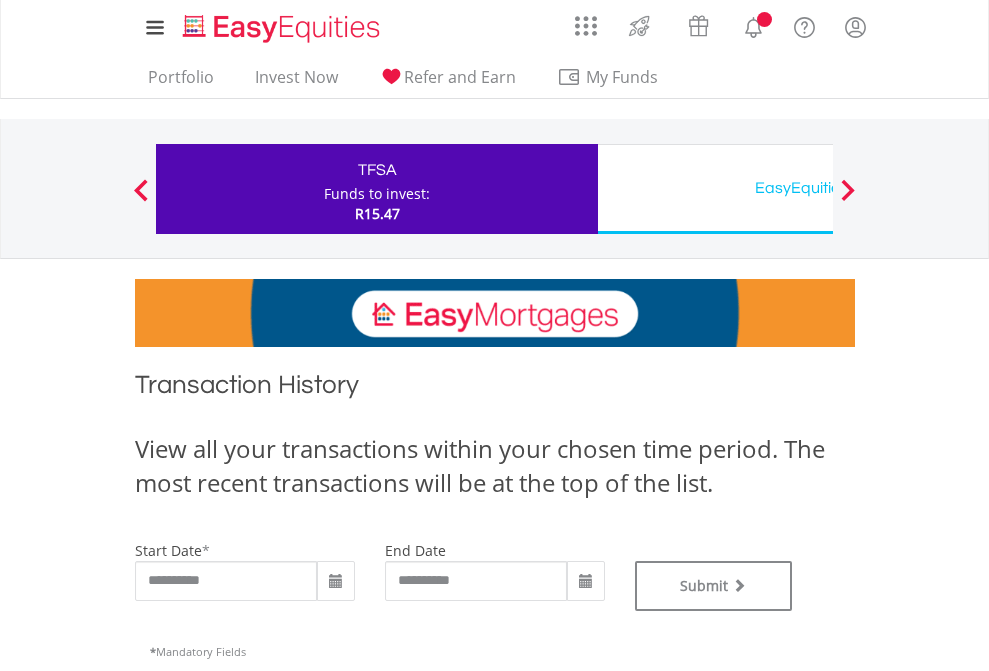 click on "EasyEquities USD" at bounding box center (818, 188) 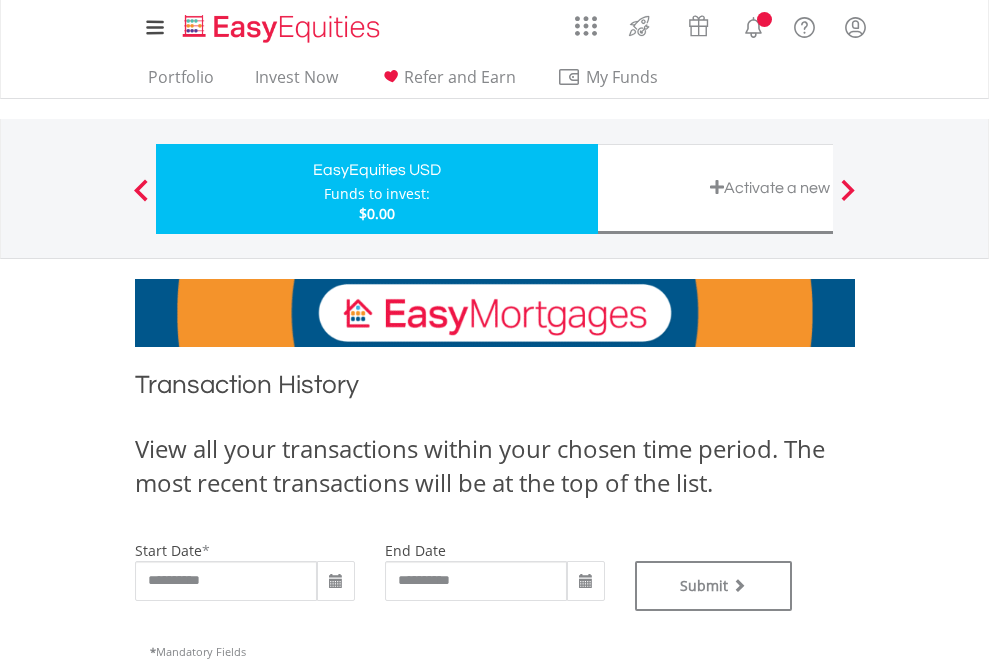 scroll, scrollTop: 0, scrollLeft: 0, axis: both 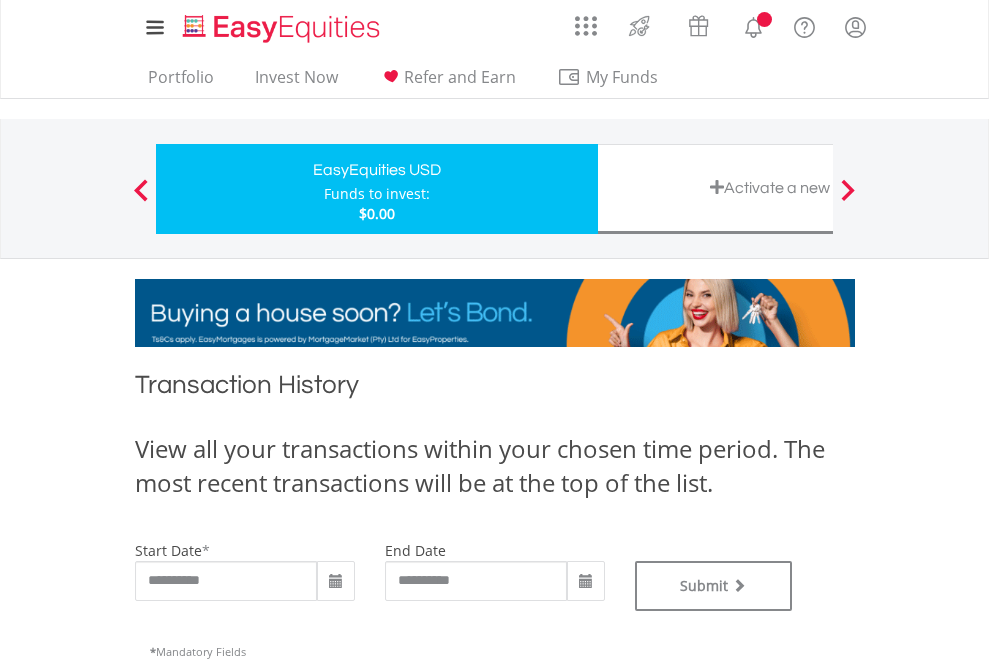 type on "**********" 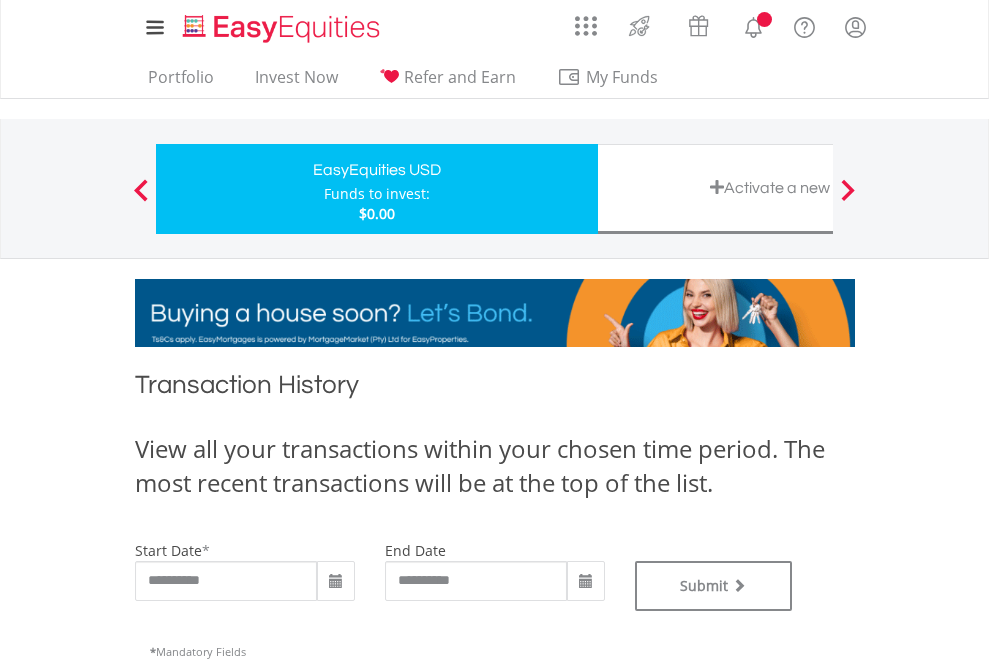 type on "**********" 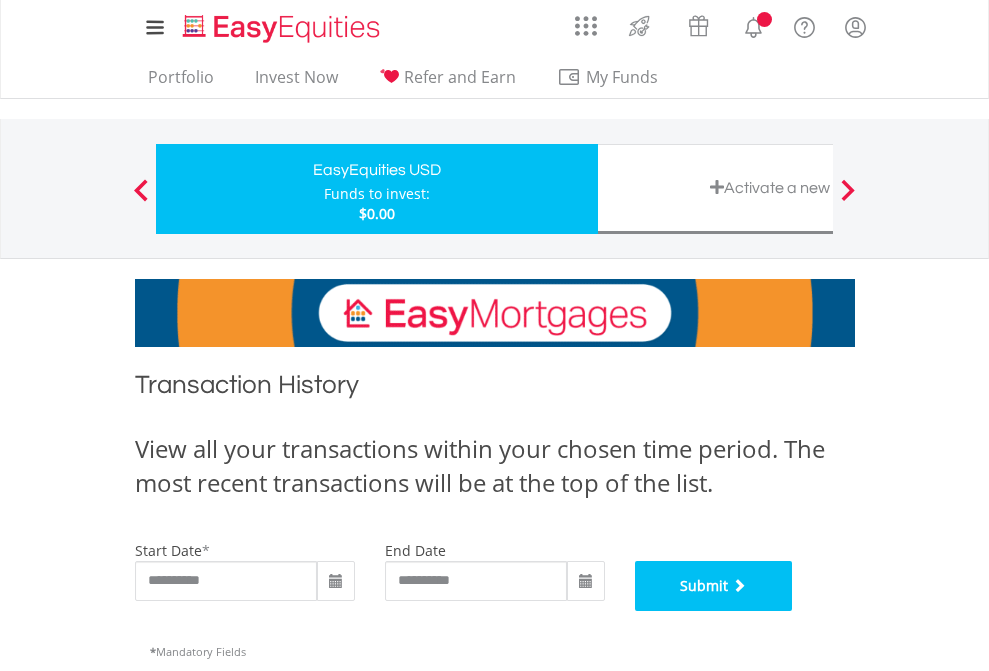 click on "Submit" at bounding box center [714, 586] 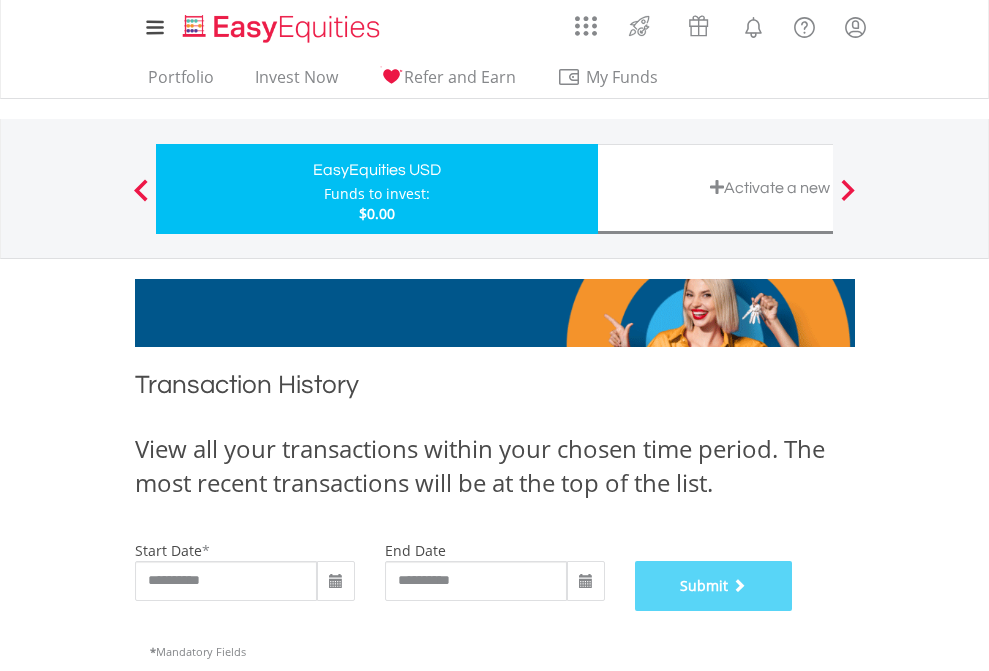 scroll, scrollTop: 811, scrollLeft: 0, axis: vertical 